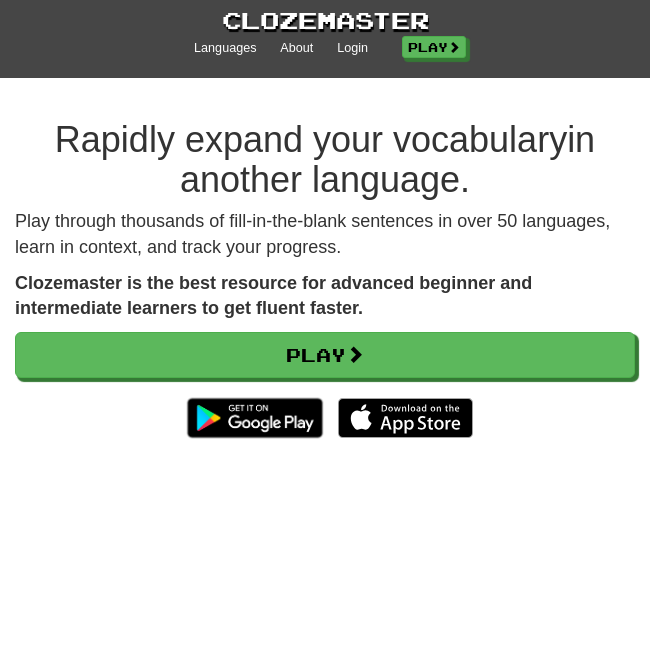 scroll, scrollTop: 0, scrollLeft: 0, axis: both 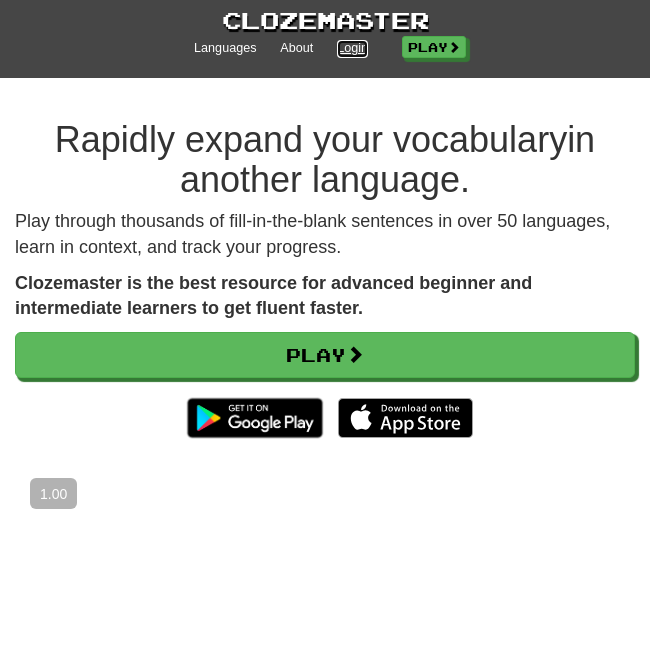 click on "Login" at bounding box center (352, 49) 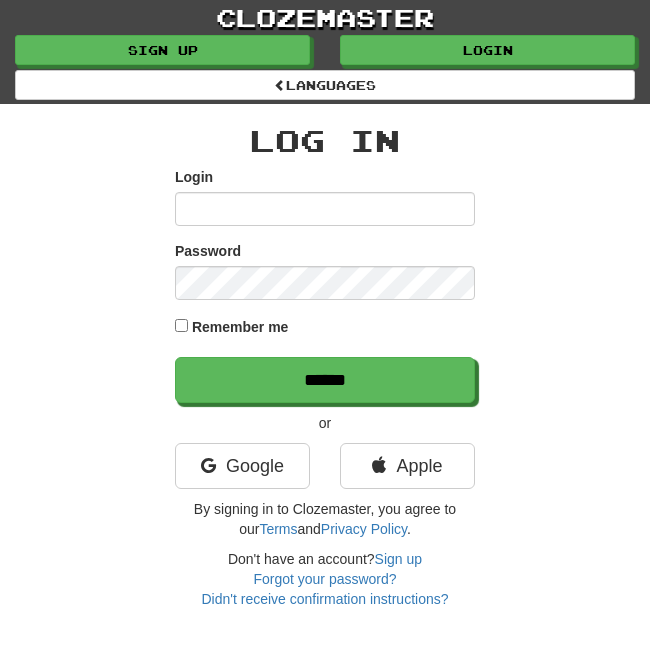 scroll, scrollTop: 0, scrollLeft: 0, axis: both 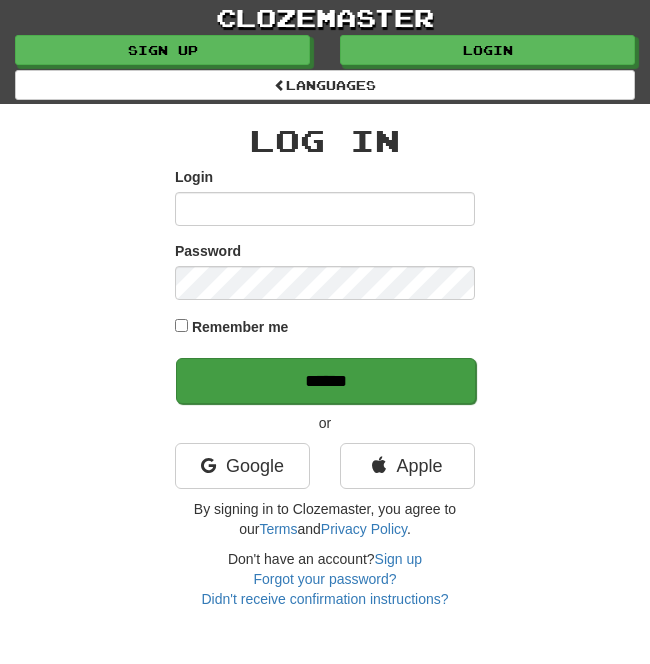 type on "**********" 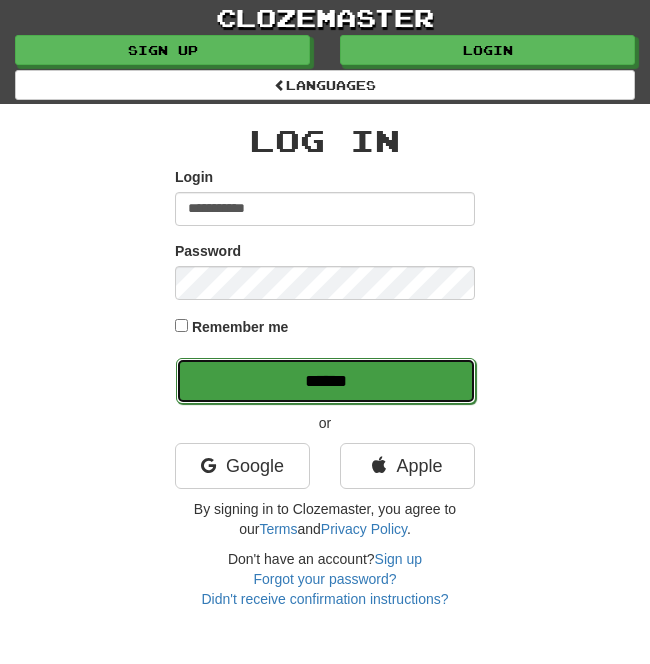 click on "******" at bounding box center (326, 381) 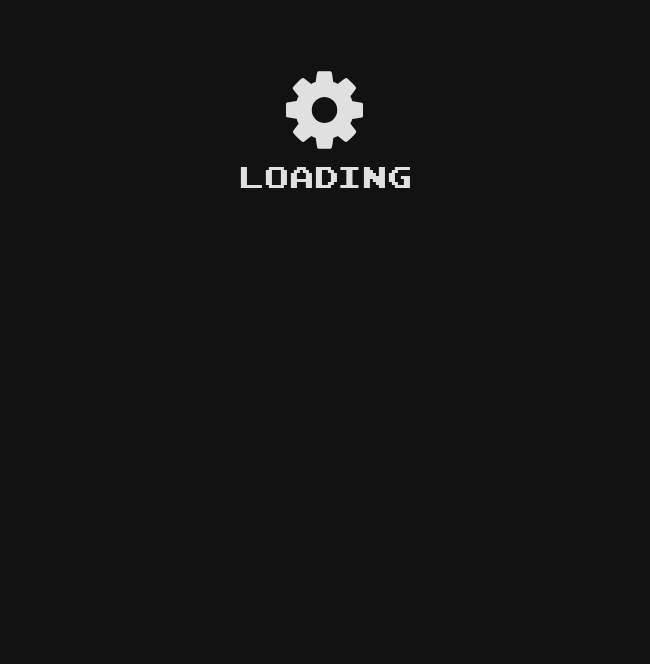 scroll, scrollTop: 0, scrollLeft: 0, axis: both 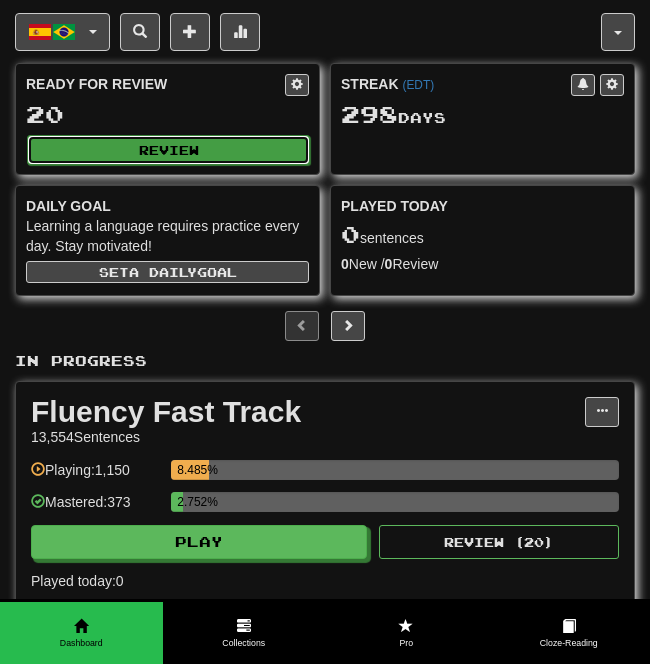 click on "Review" at bounding box center (168, 150) 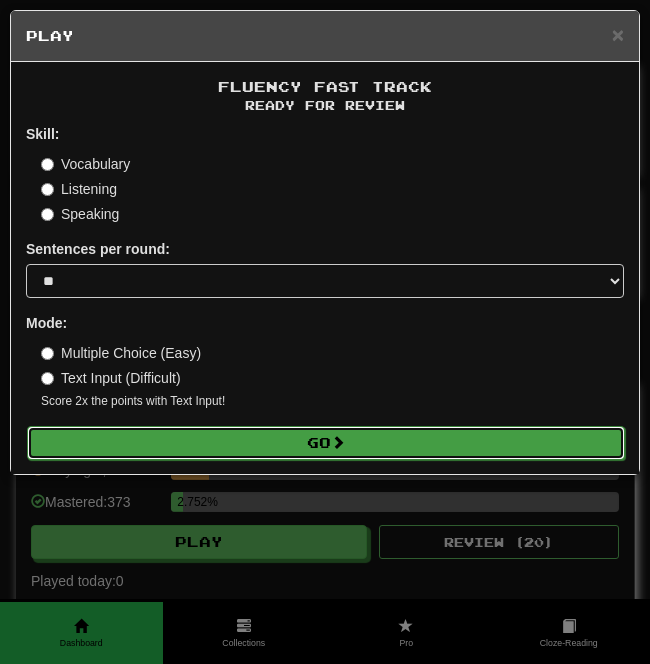 click on "Go" at bounding box center (326, 443) 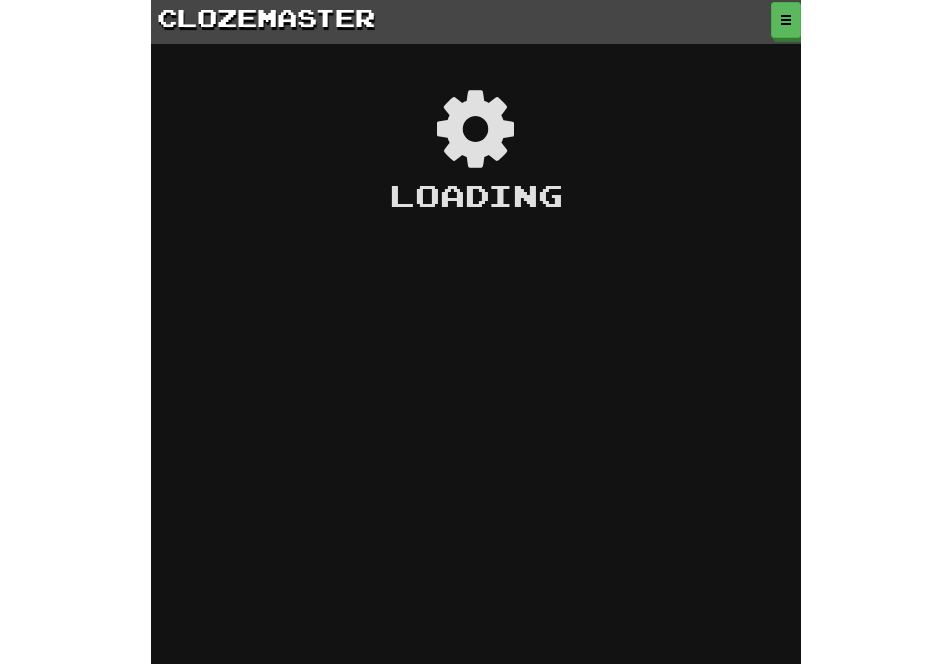 scroll, scrollTop: 0, scrollLeft: 0, axis: both 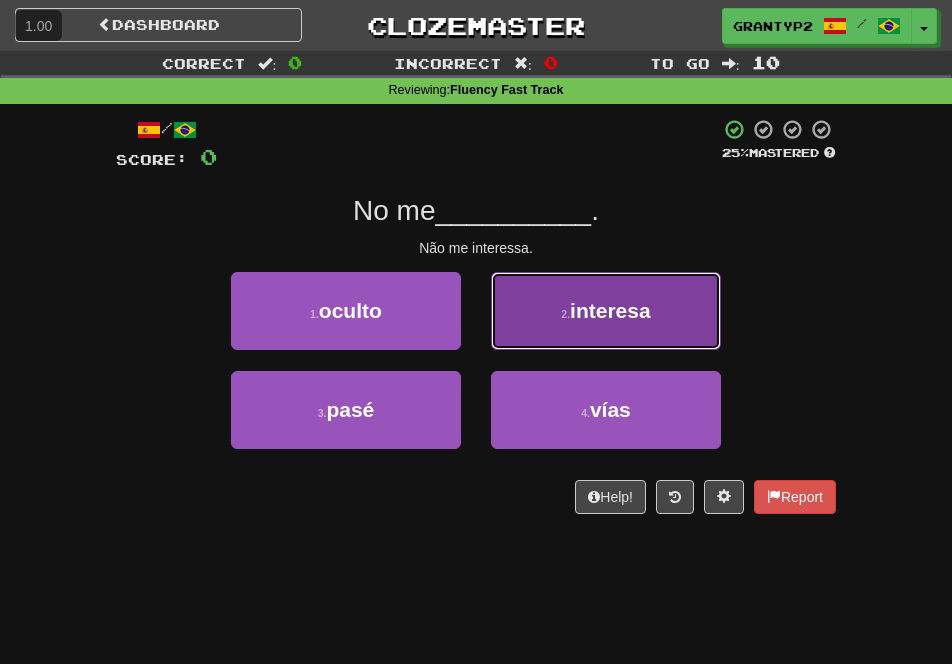 click on "2 .  interesa" at bounding box center [606, 311] 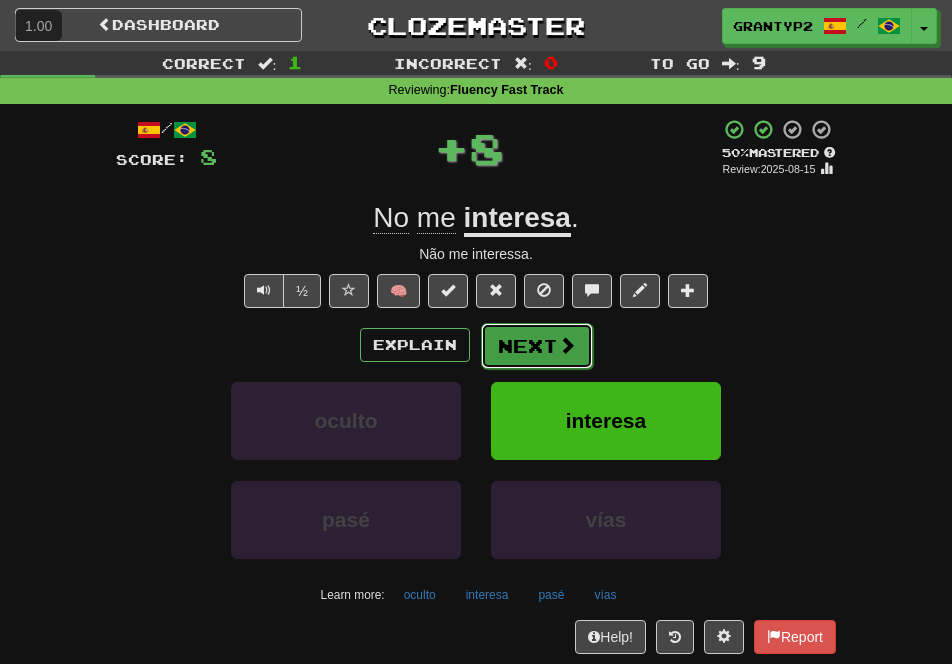 click on "Next" at bounding box center [537, 346] 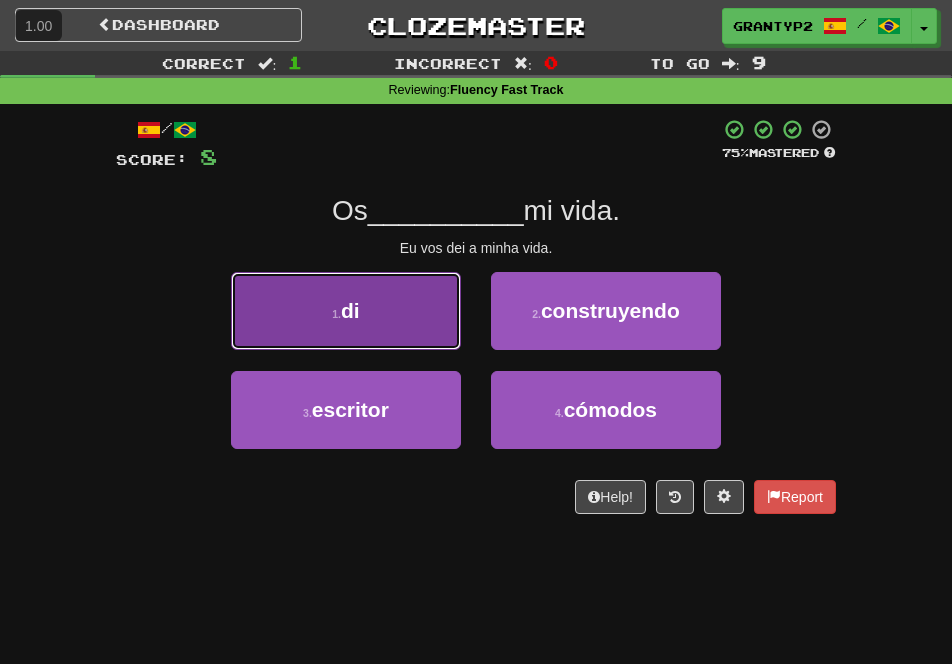 click on "1 .  di" at bounding box center (346, 311) 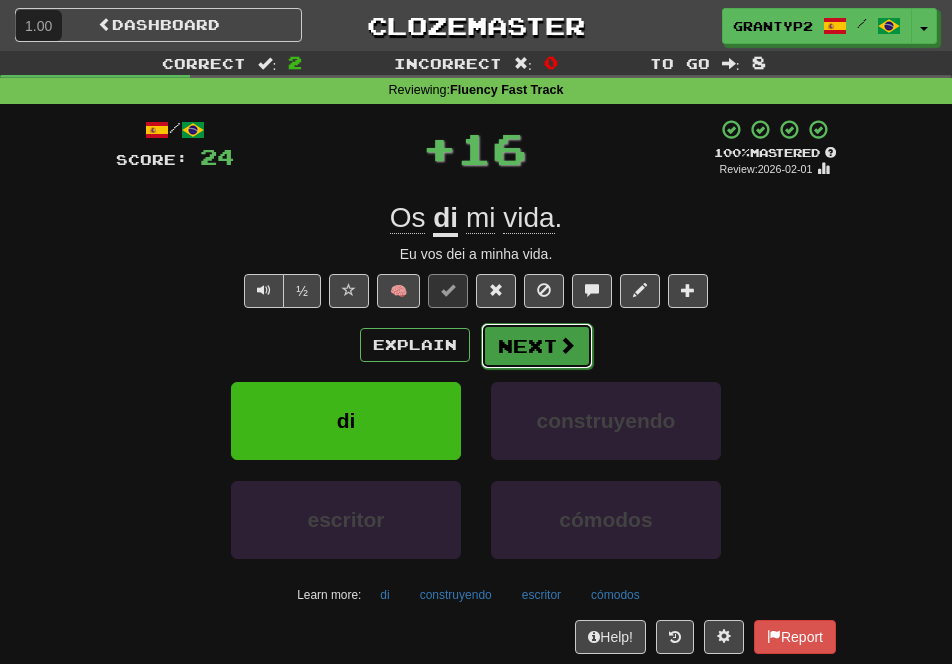click on "Next" at bounding box center (537, 346) 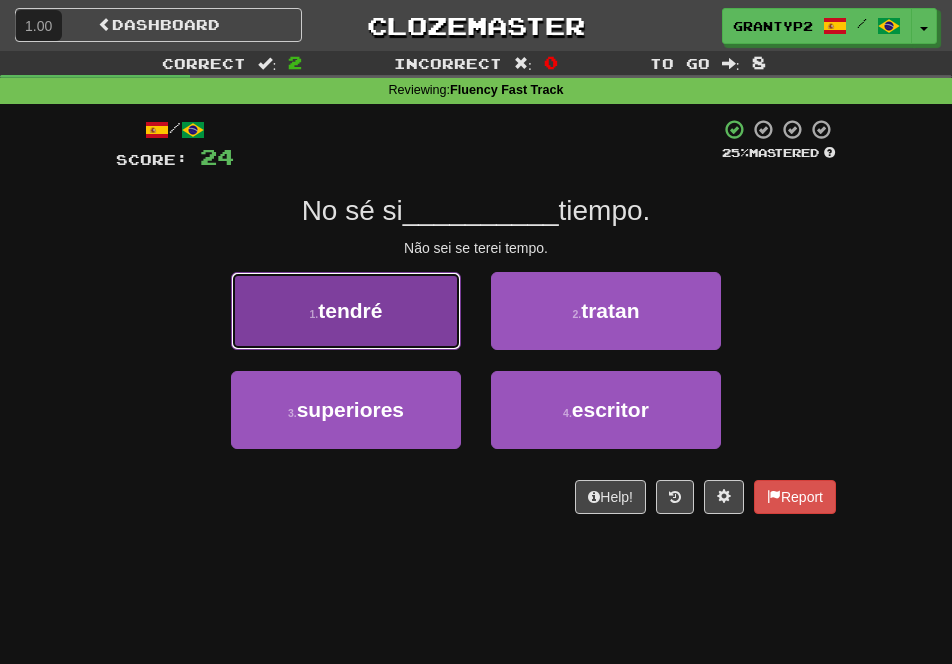 click on "1 .  tendré" at bounding box center (346, 311) 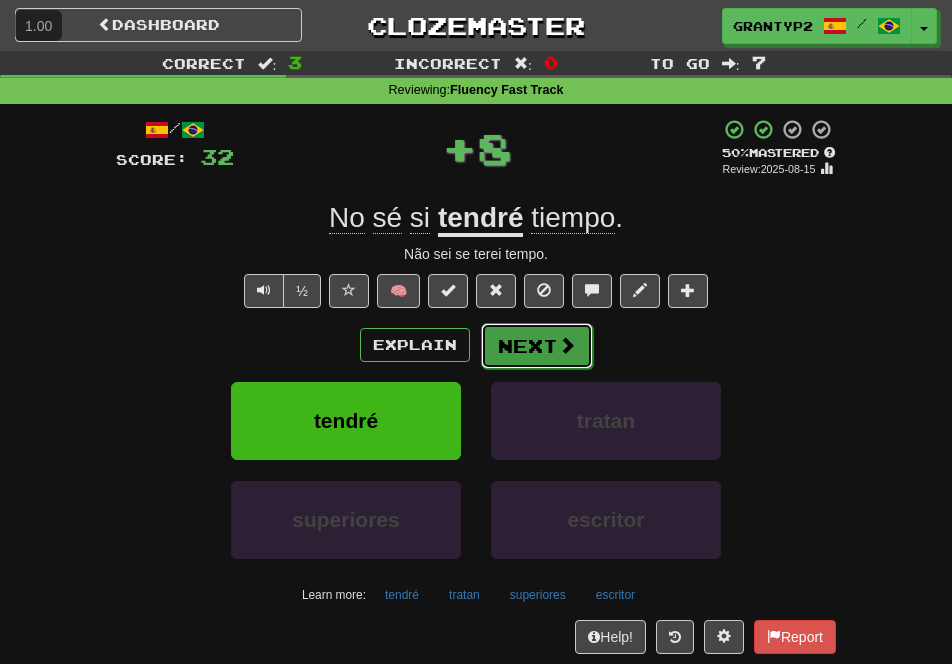 click on "Next" at bounding box center (537, 346) 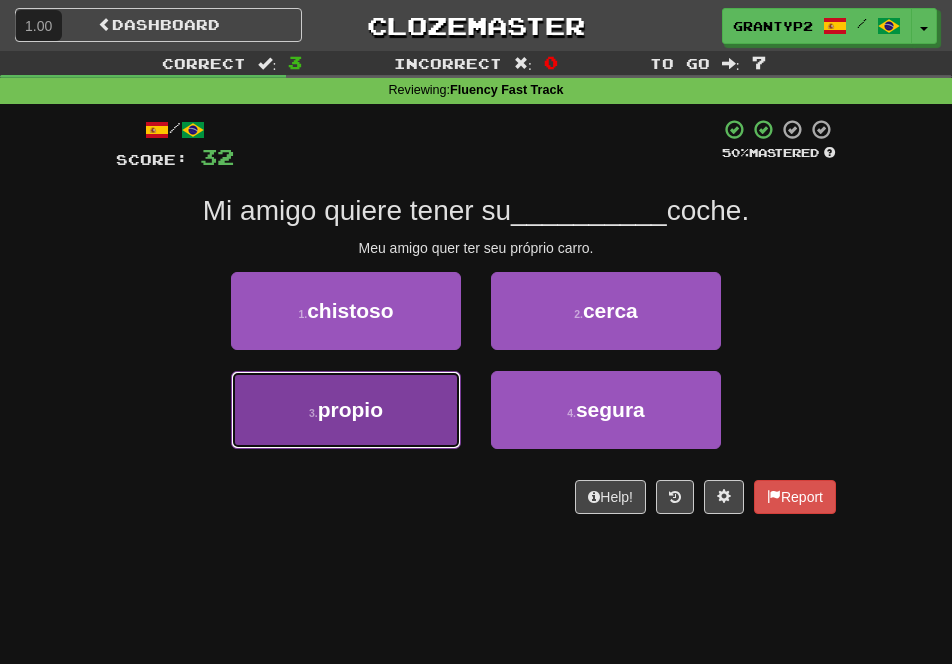 click on "3 .  propio" at bounding box center (346, 410) 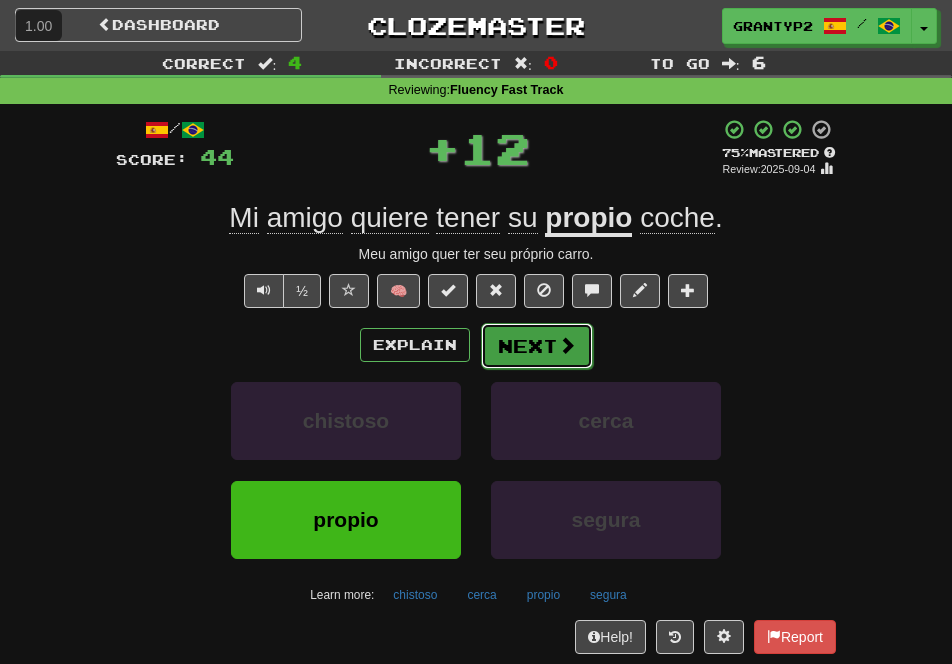 click on "Next" at bounding box center [537, 346] 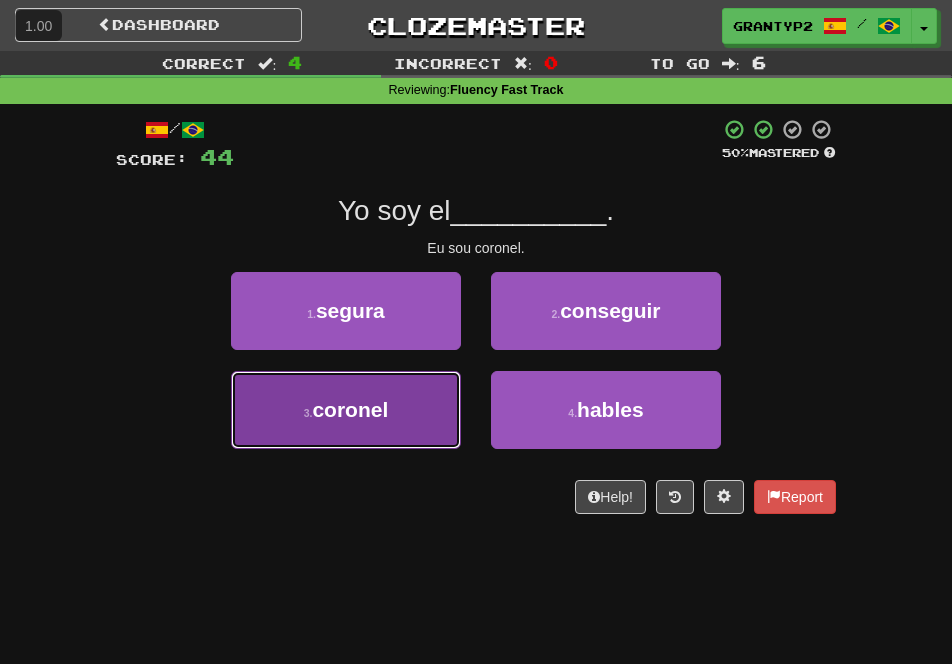 click on "coronel" at bounding box center (350, 409) 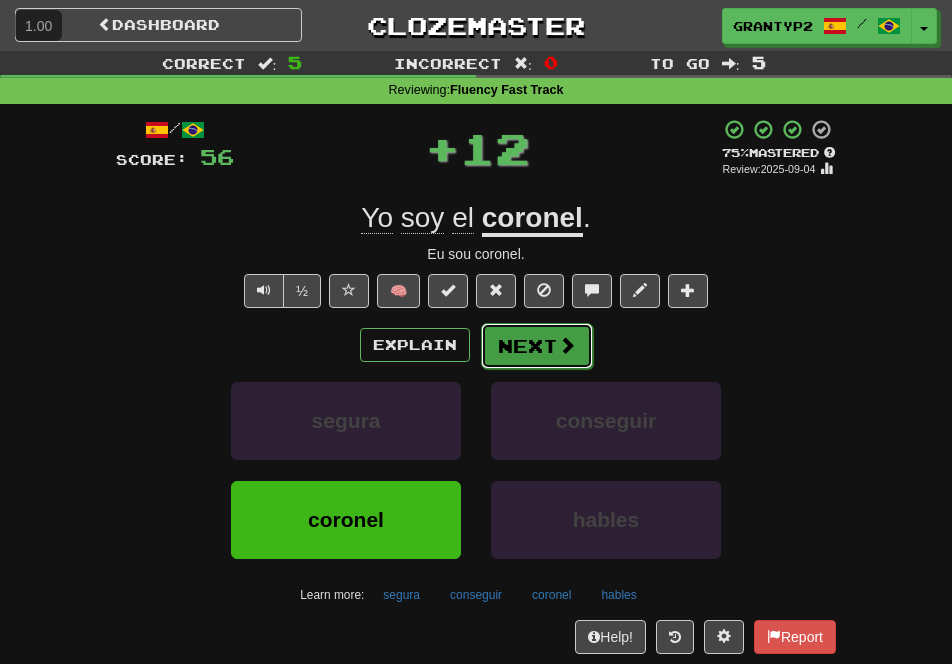click on "Next" at bounding box center [537, 346] 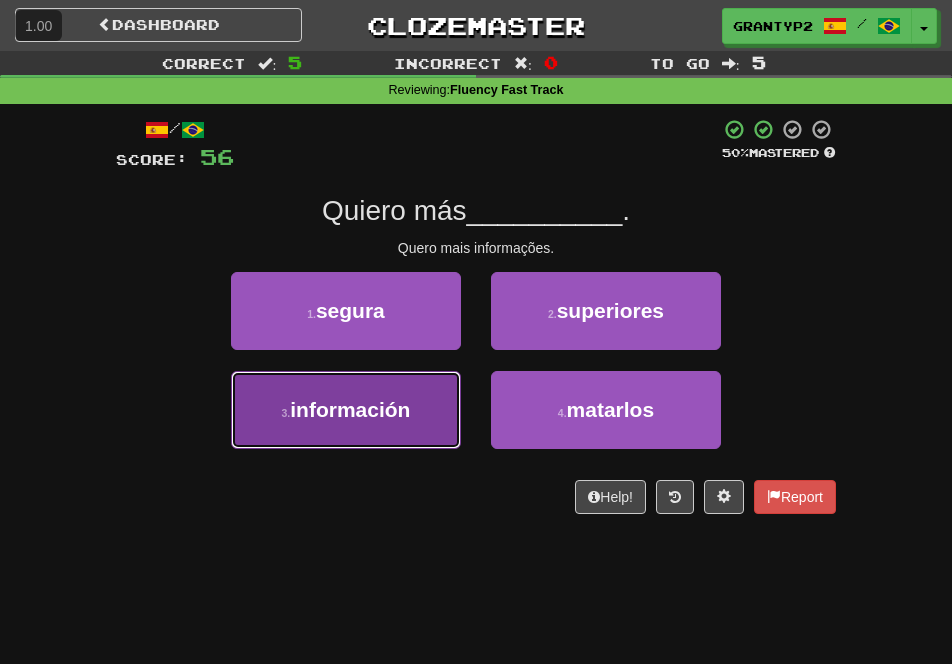click on "3 .  información" at bounding box center [346, 410] 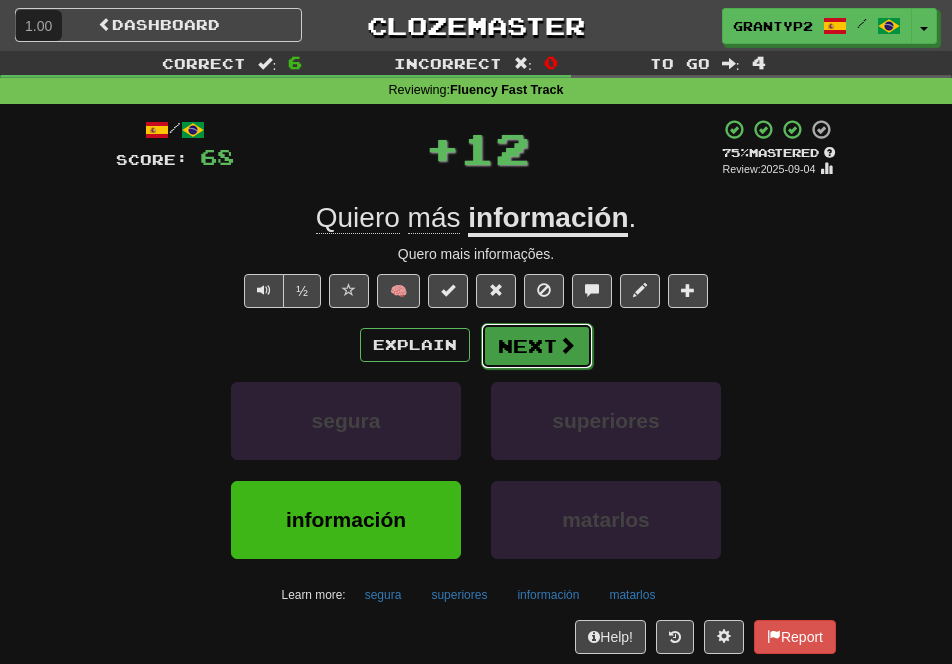 click on "Next" at bounding box center [537, 346] 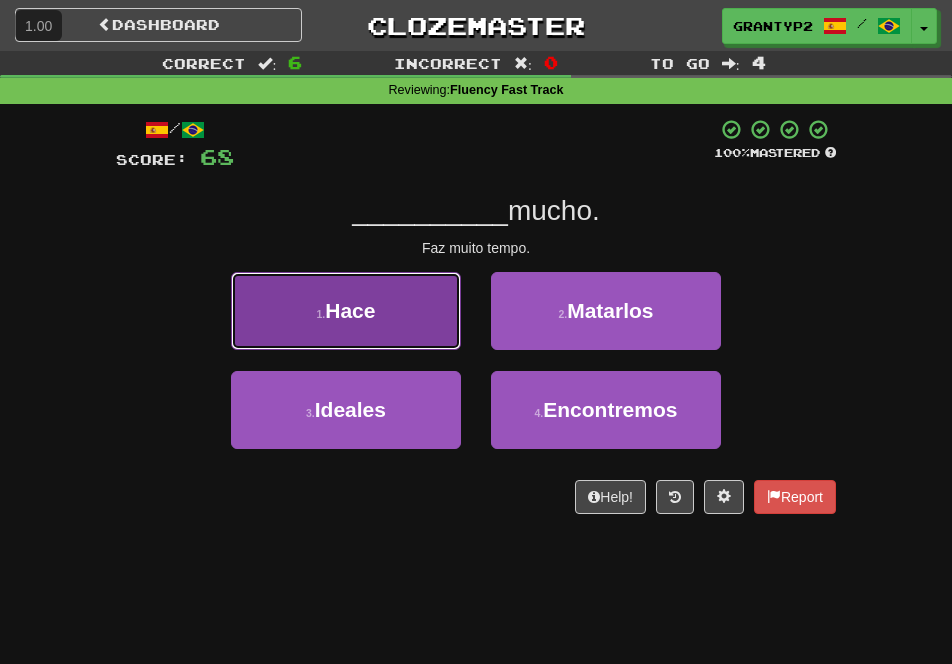 click on "1 .  Hace" at bounding box center [346, 311] 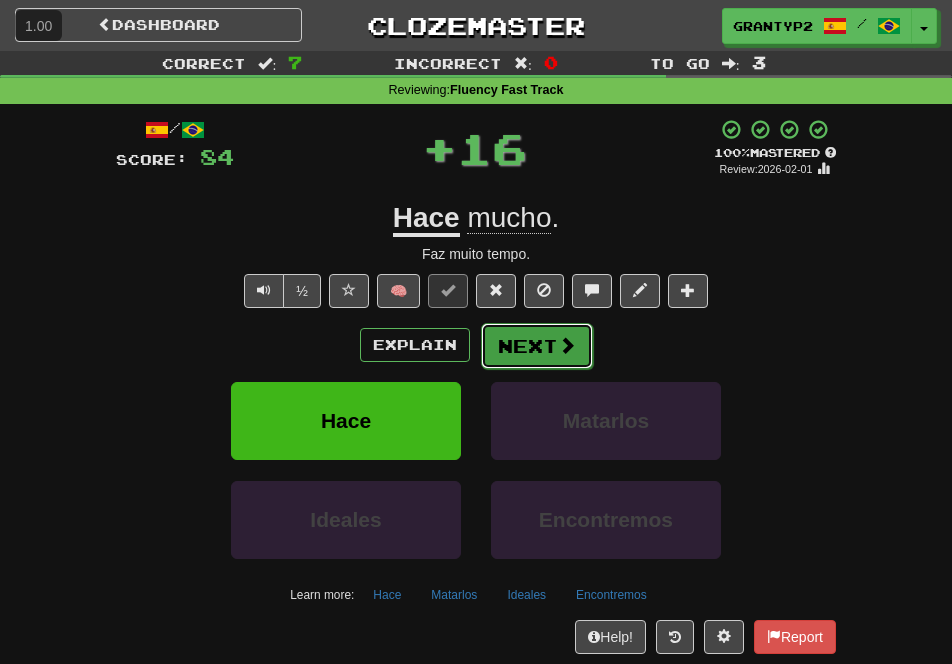 click on "Next" at bounding box center [537, 346] 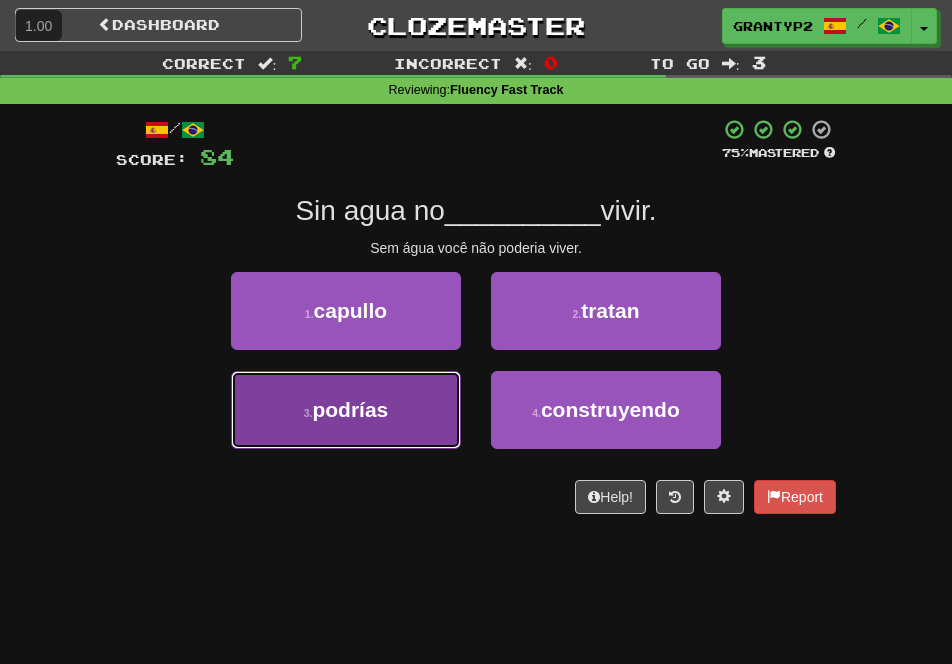 click on "3 .  podrías" at bounding box center [346, 410] 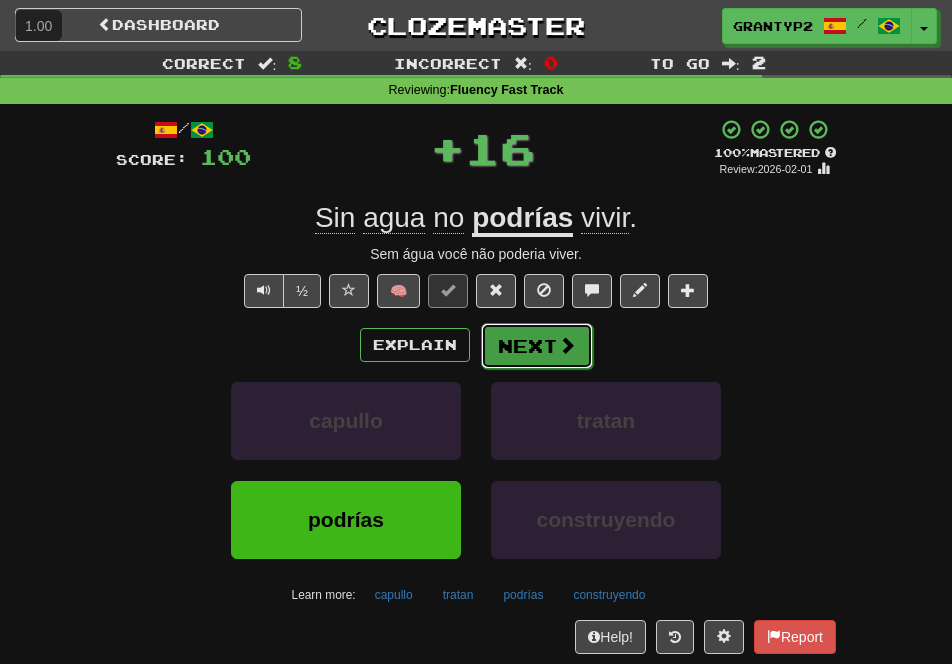 click on "Next" at bounding box center [537, 346] 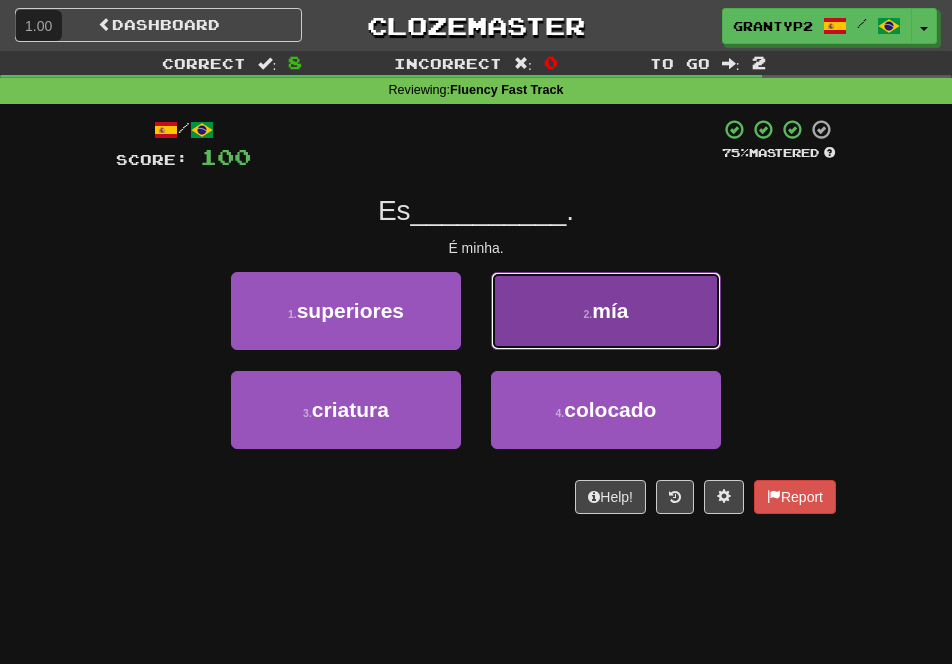 click on "2 .  mía" at bounding box center (606, 311) 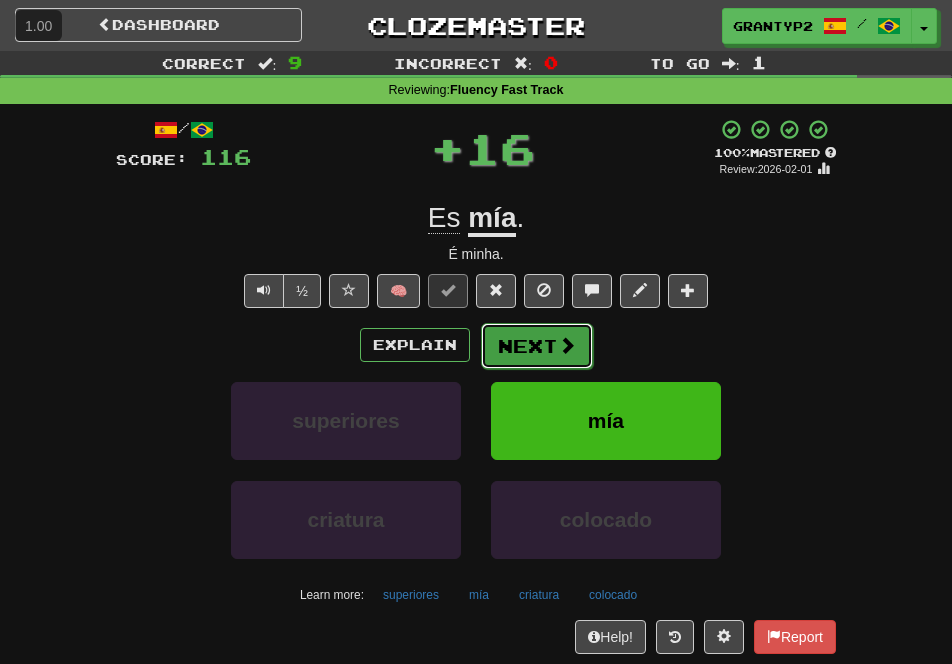 click on "Next" at bounding box center (537, 346) 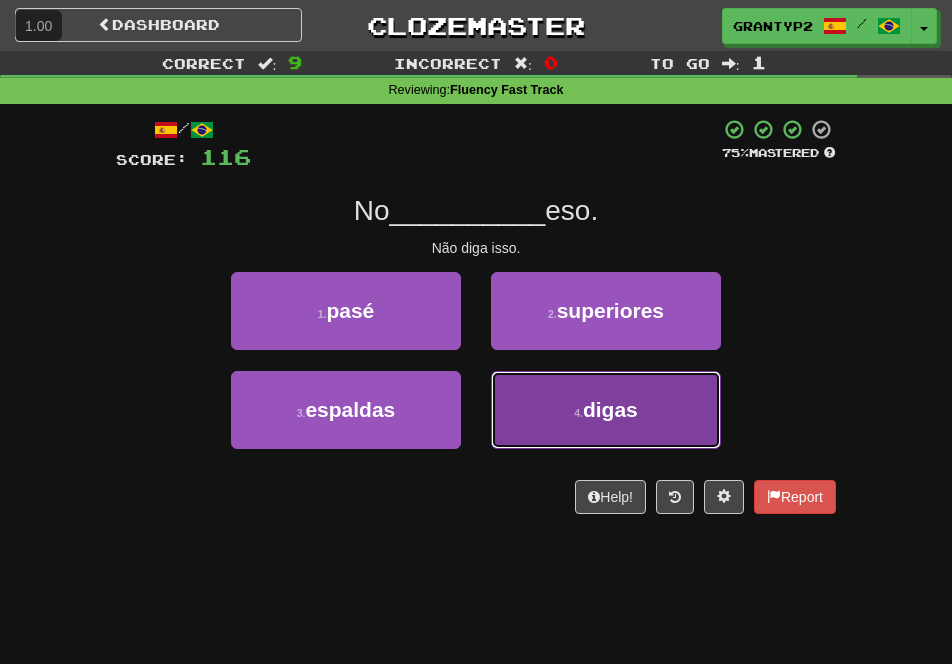 click on "digas" at bounding box center [610, 409] 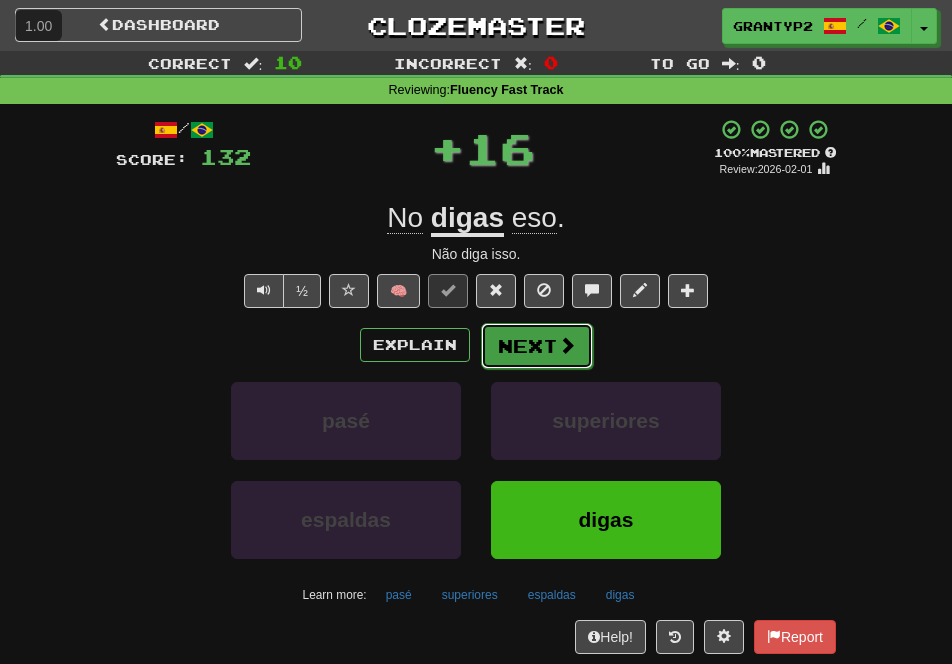 click on "Next" at bounding box center [537, 346] 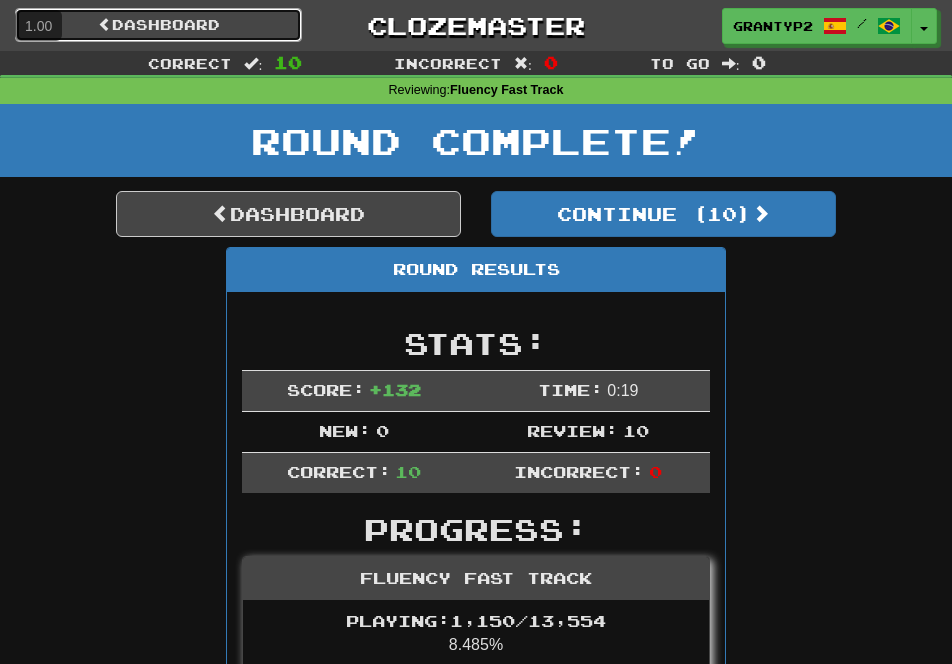 click on "Dashboard" at bounding box center [158, 25] 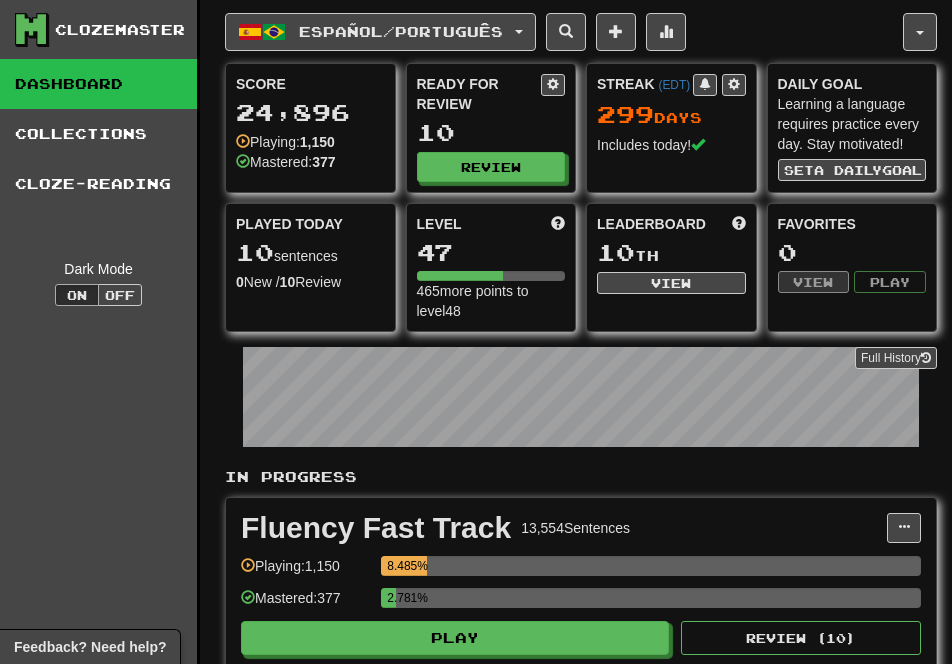 scroll, scrollTop: 0, scrollLeft: 0, axis: both 